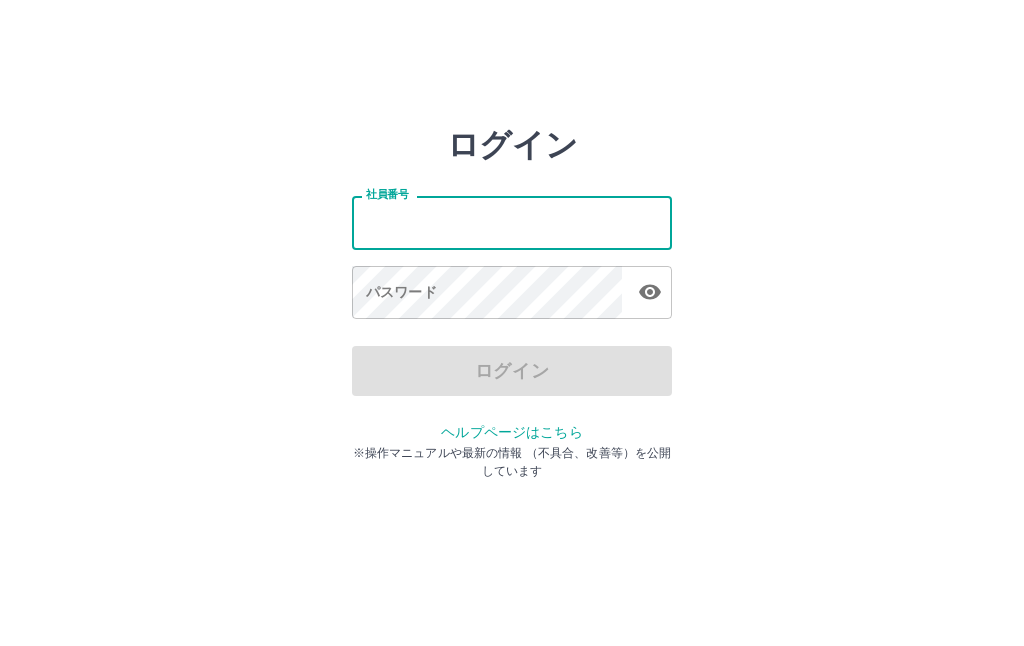 scroll, scrollTop: 0, scrollLeft: 0, axis: both 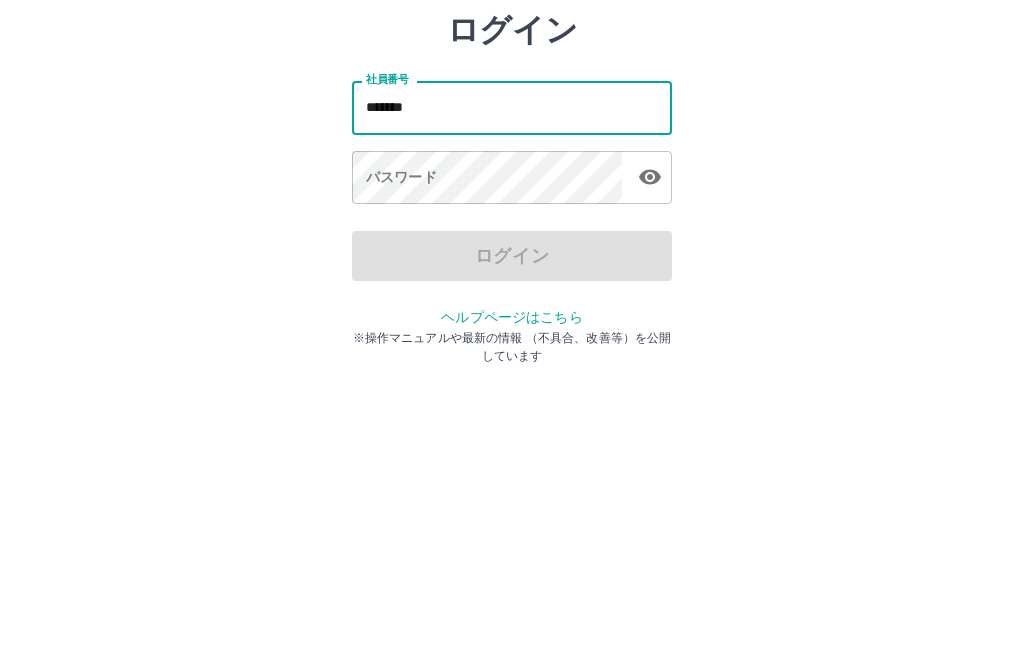 type on "*******" 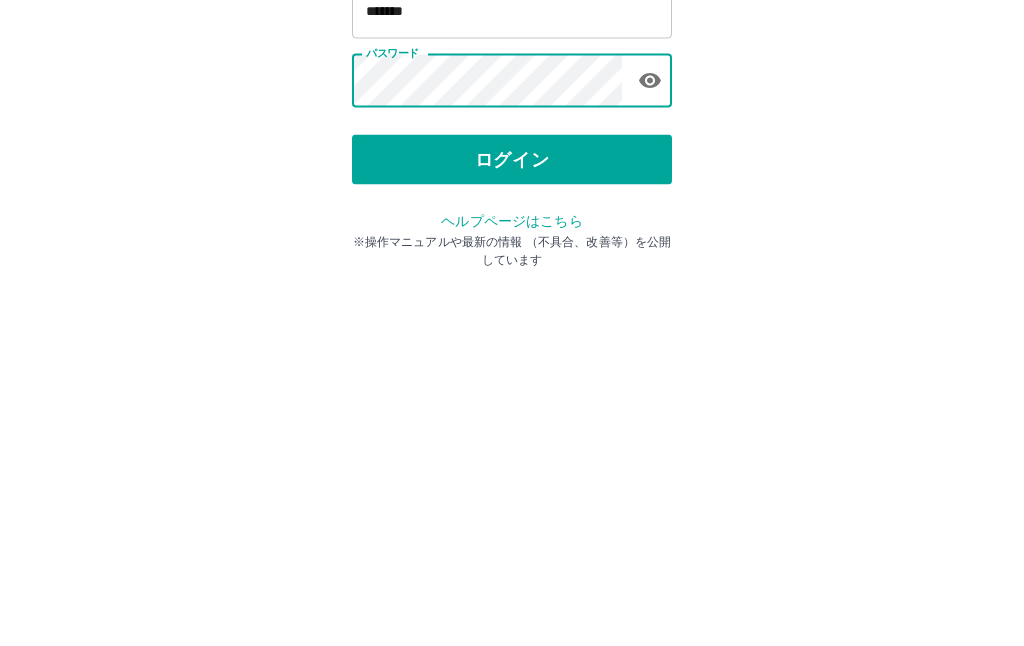 click on "ログイン" at bounding box center (512, 371) 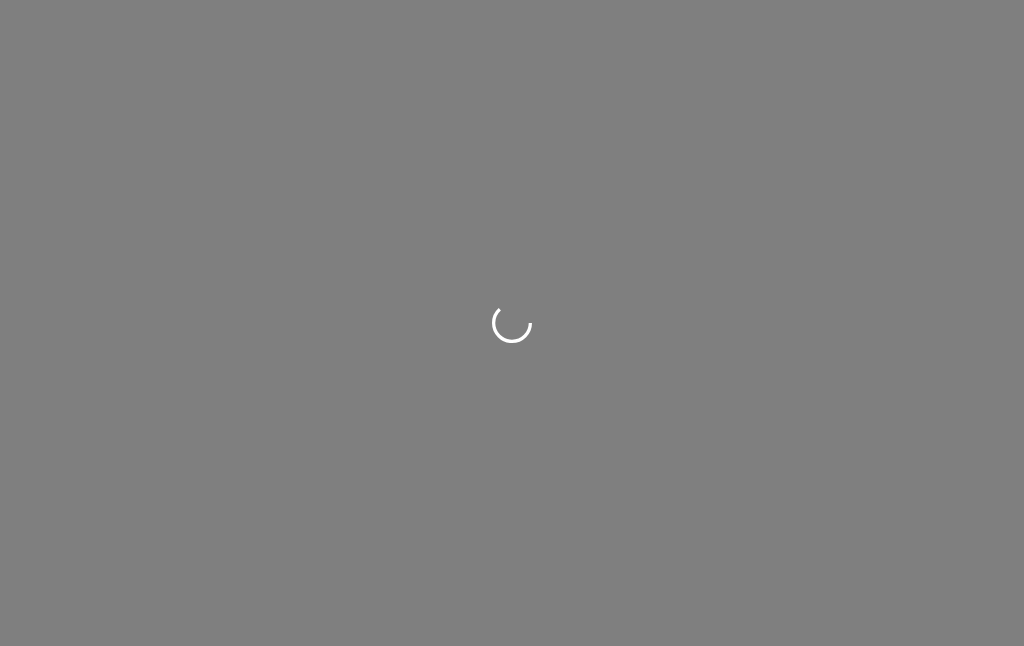 scroll, scrollTop: 0, scrollLeft: 0, axis: both 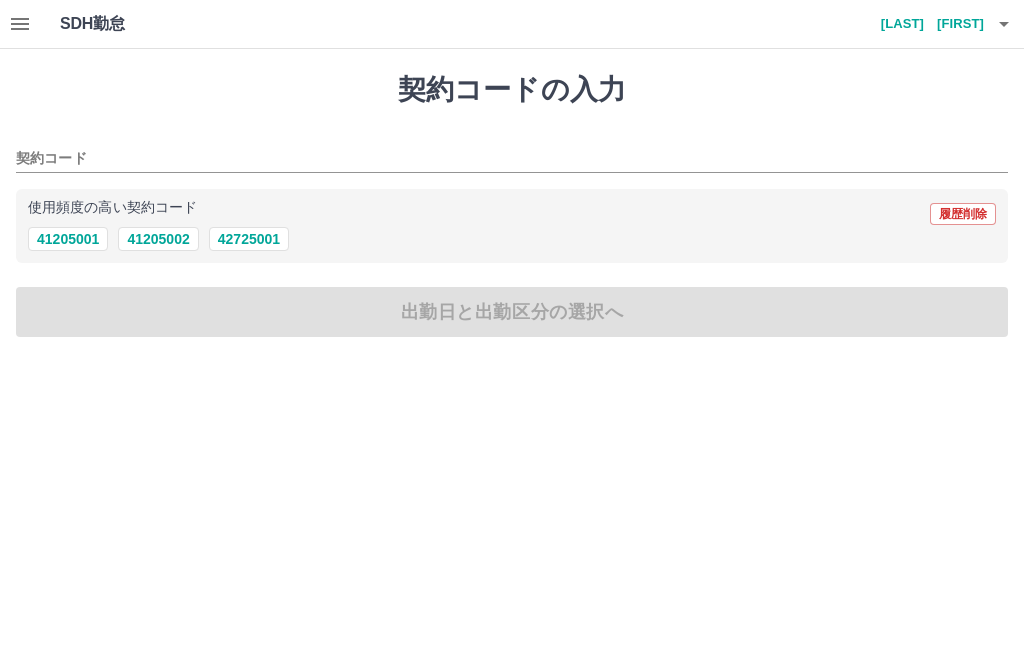 click on "41205001" at bounding box center (68, 239) 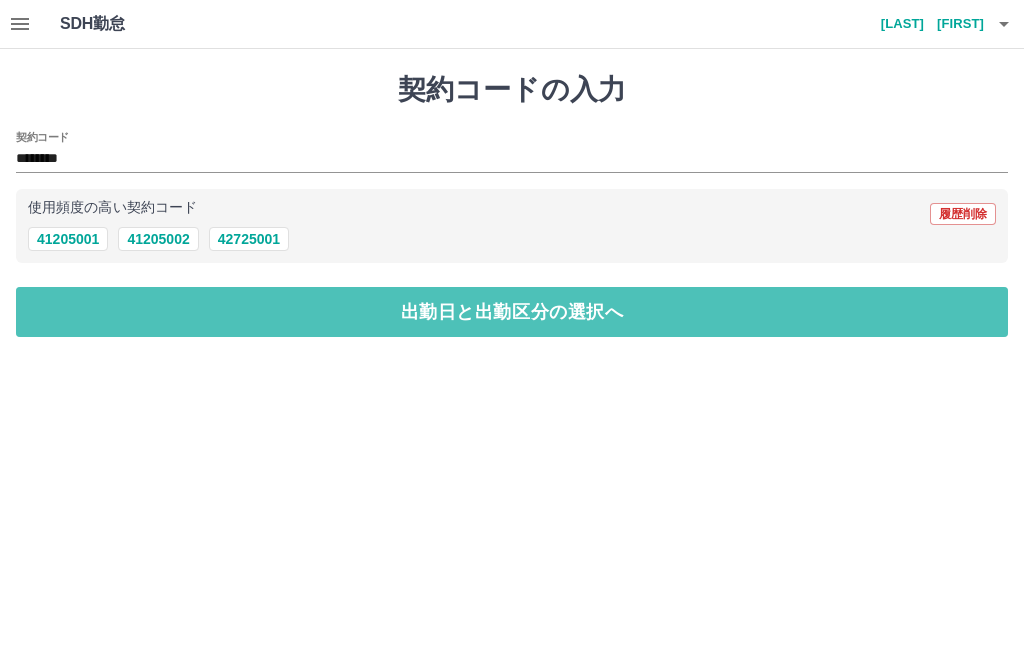 click on "出勤日と出勤区分の選択へ" at bounding box center [512, 312] 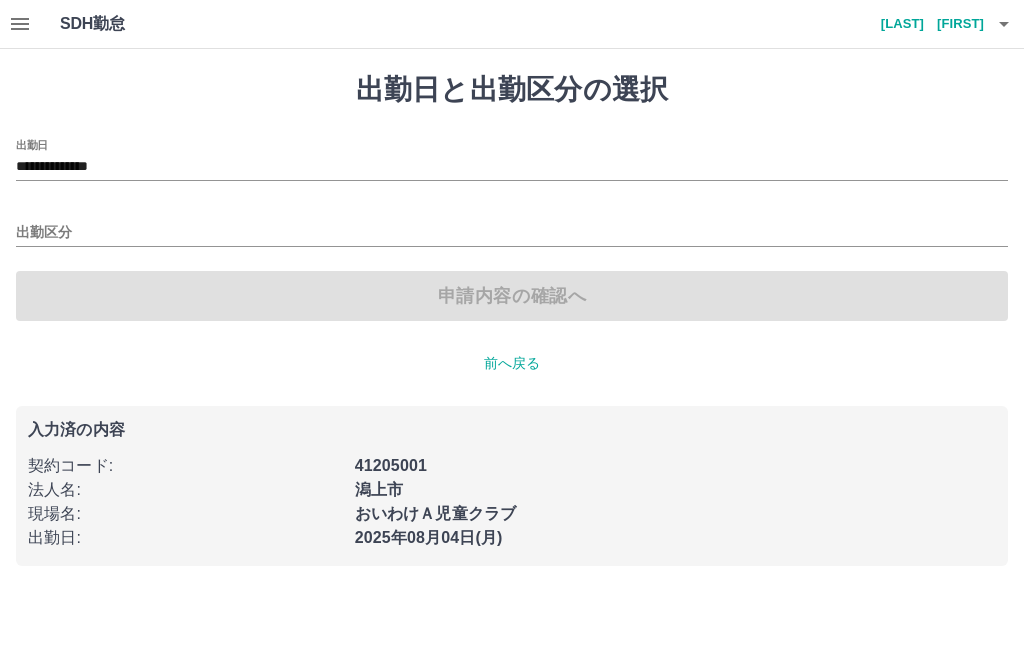 click on "**********" at bounding box center (512, 167) 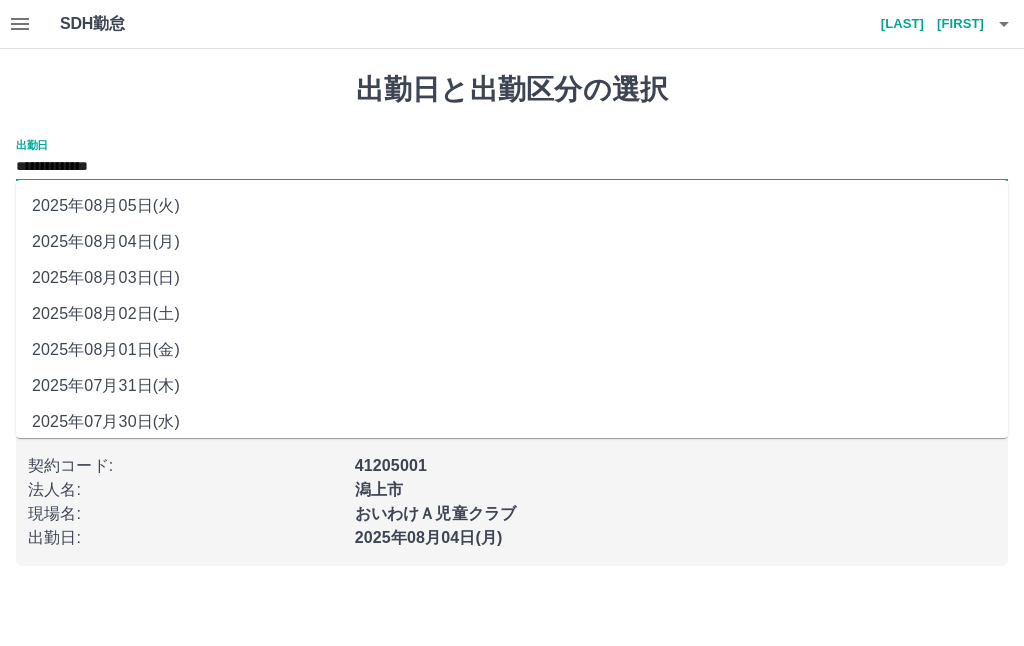 click on "2025年08月03日(日)" at bounding box center [512, 278] 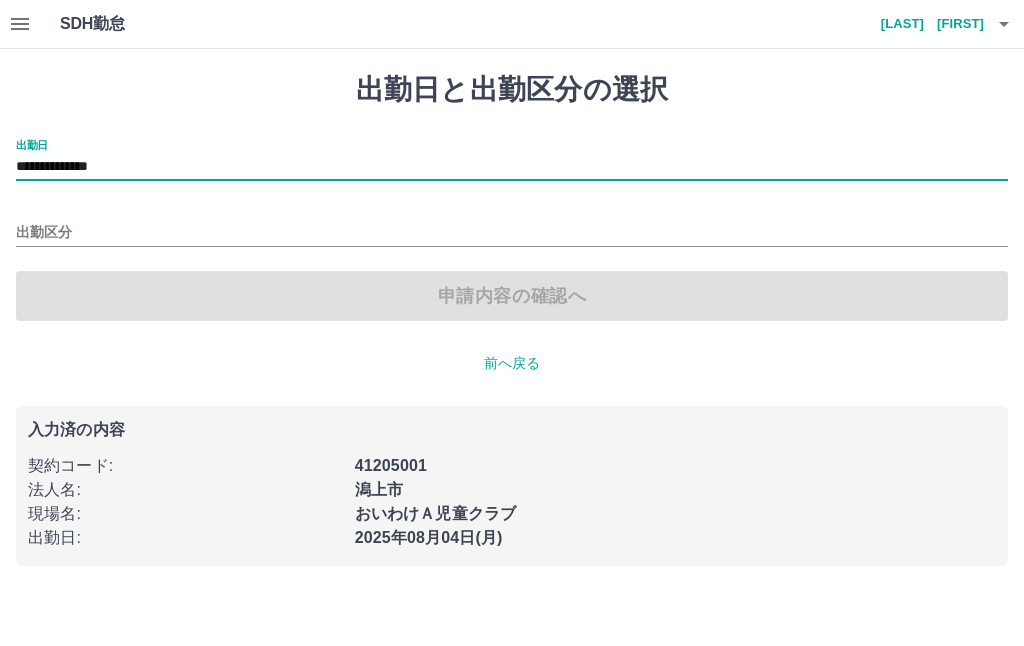 click on "出勤区分" at bounding box center [512, 233] 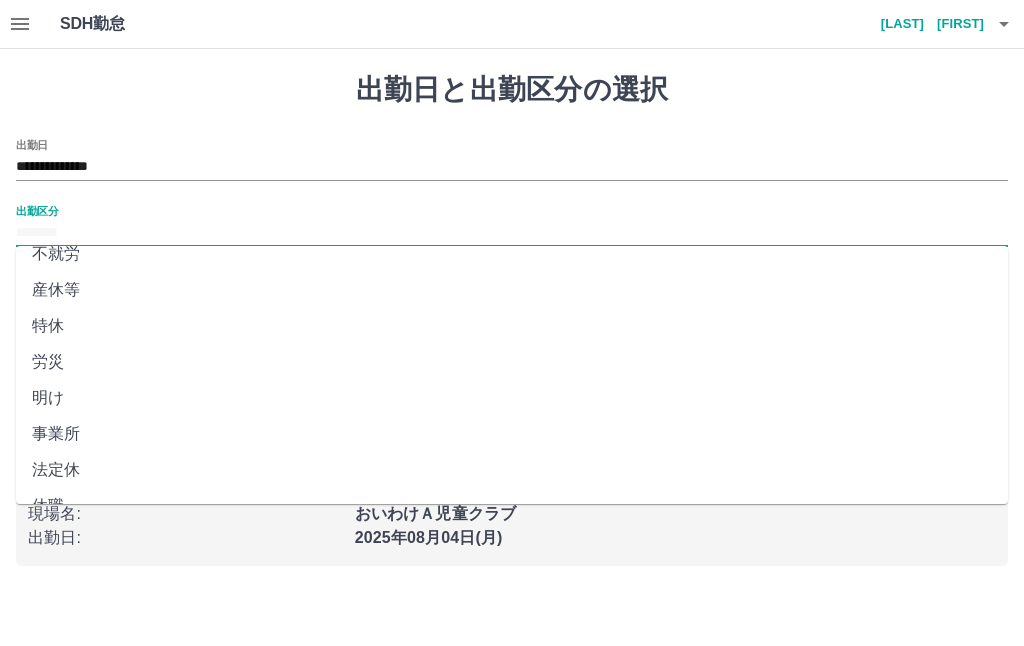 scroll, scrollTop: 377, scrollLeft: 0, axis: vertical 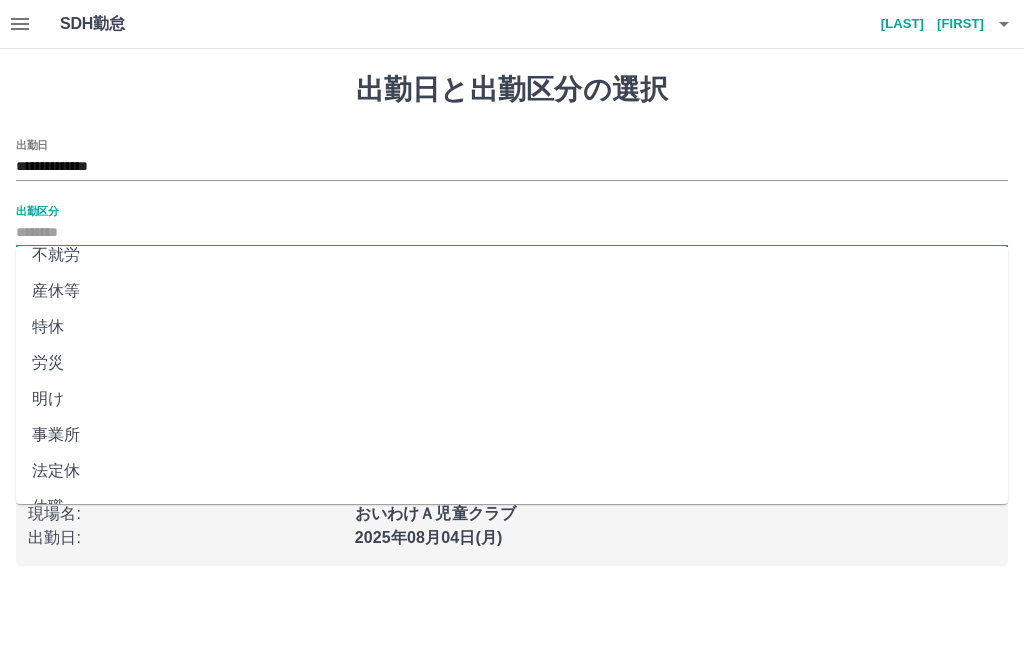 click on "法定休" at bounding box center [512, 471] 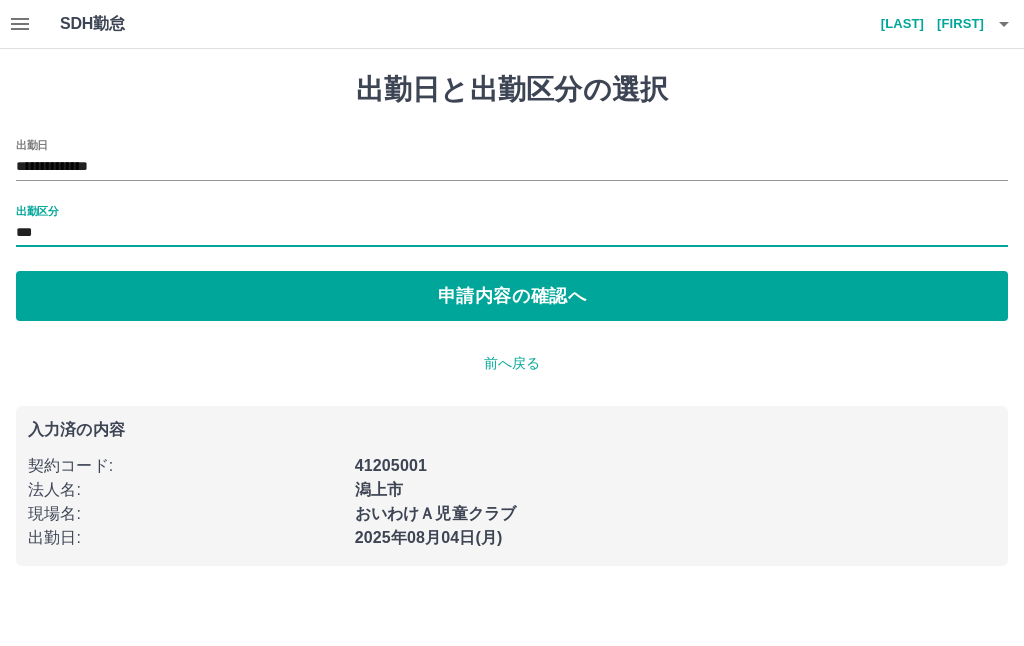 click on "申請内容の確認へ" at bounding box center (512, 296) 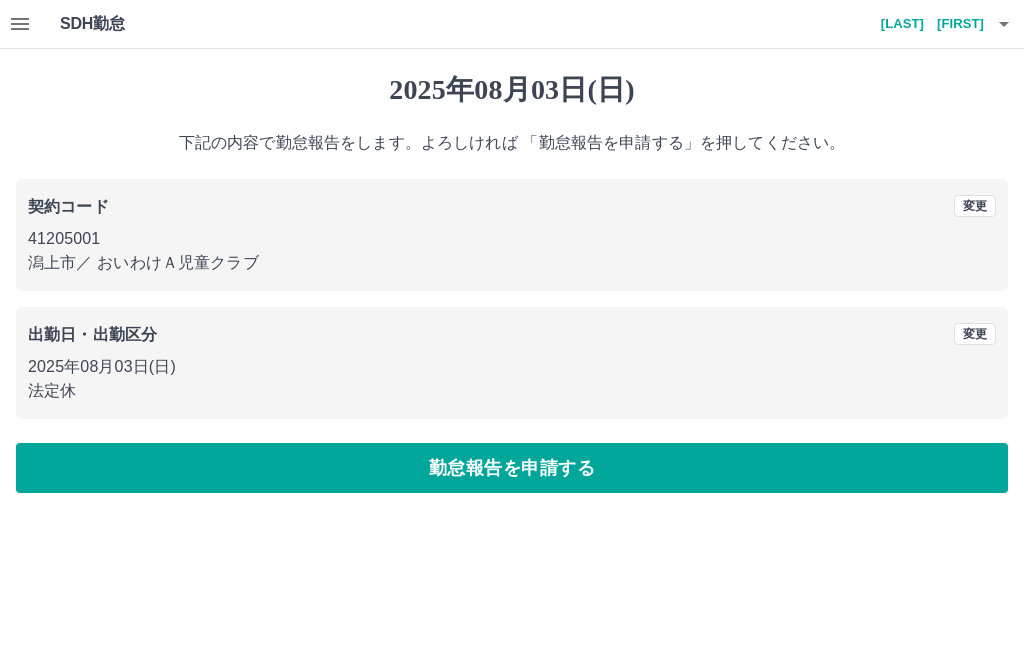 click on "勤怠報告を申請する" at bounding box center (512, 468) 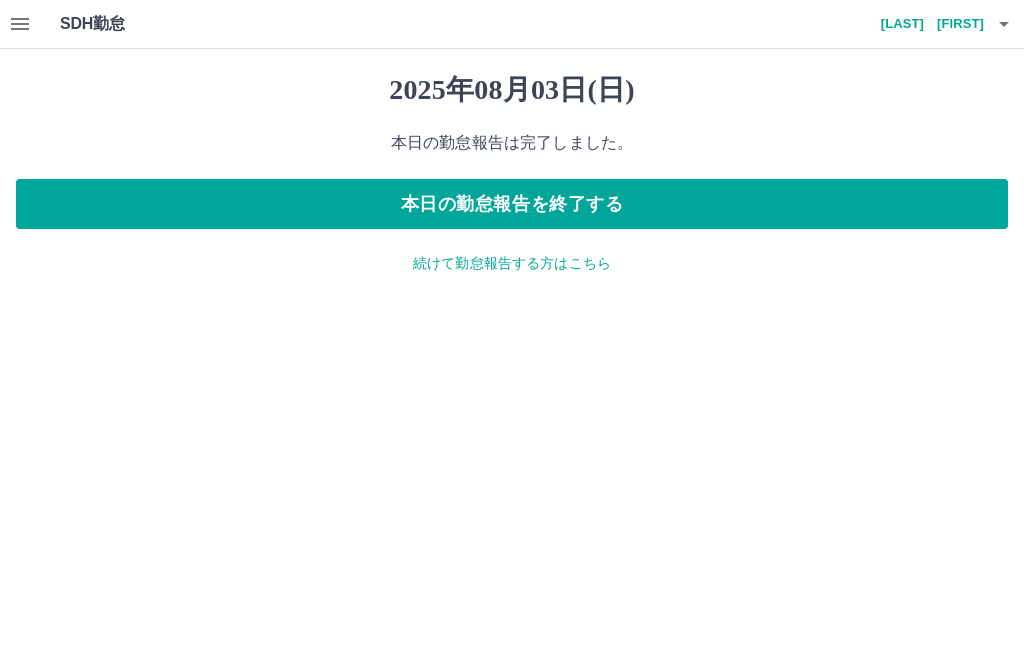 click on "続けて勤怠報告する方はこちら" at bounding box center [512, 263] 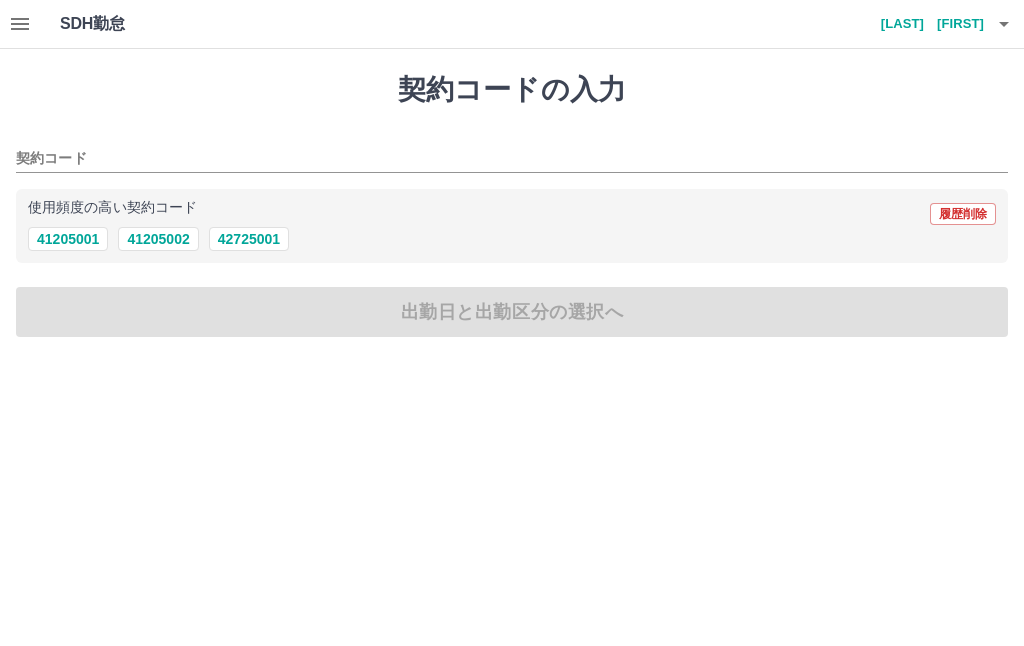 click on "41205001" at bounding box center (68, 239) 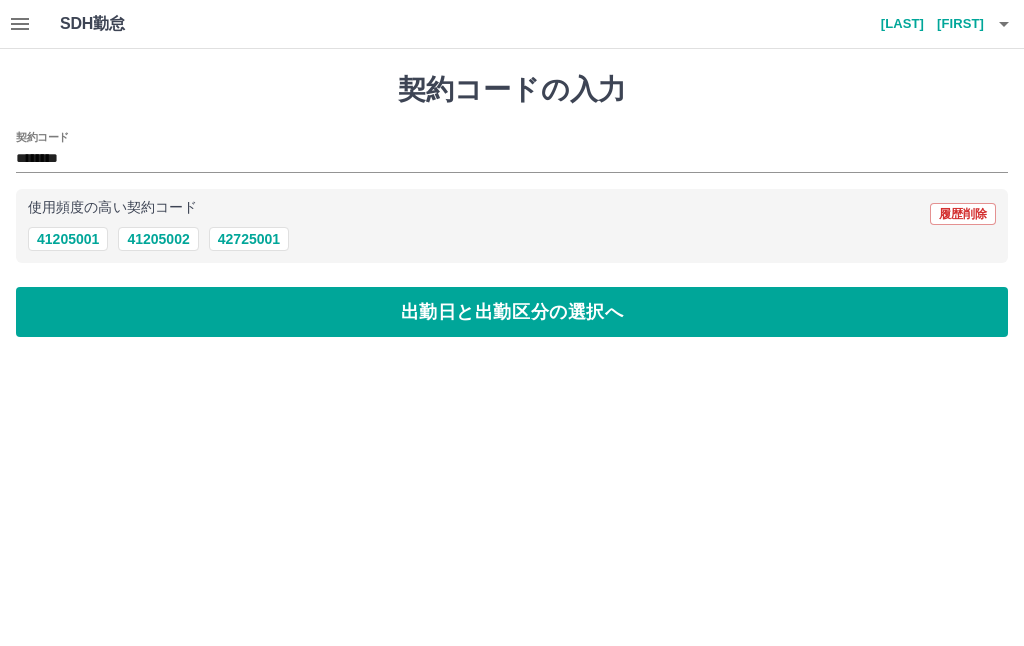 click on "出勤日と出勤区分の選択へ" at bounding box center (512, 312) 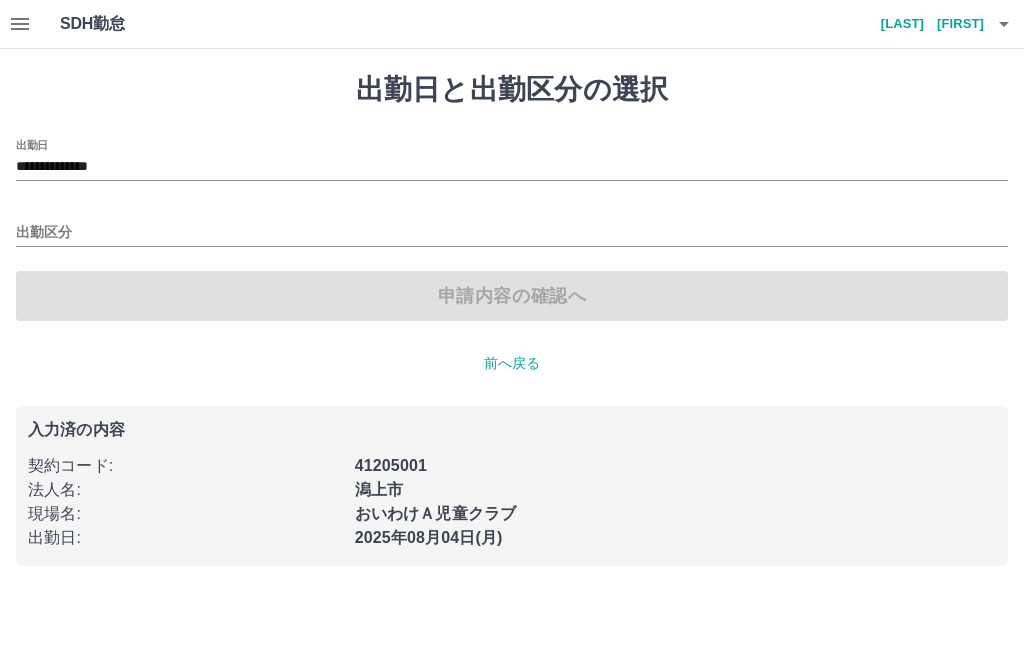 click on "出勤区分" at bounding box center [512, 233] 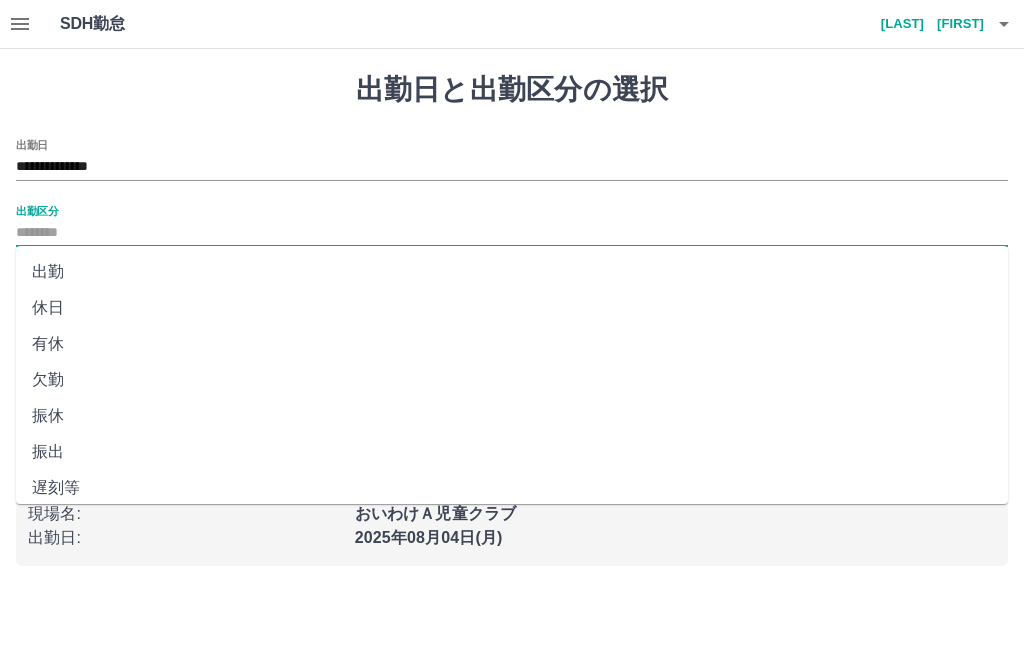 click on "出勤" at bounding box center (512, 272) 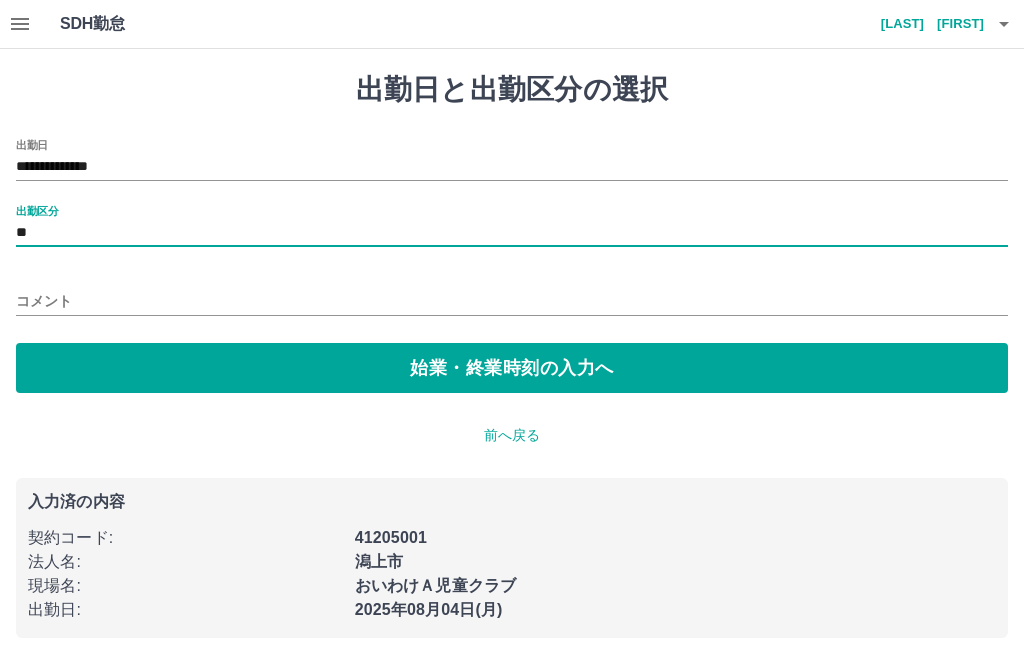 click on "始業・終業時刻の入力へ" at bounding box center (512, 368) 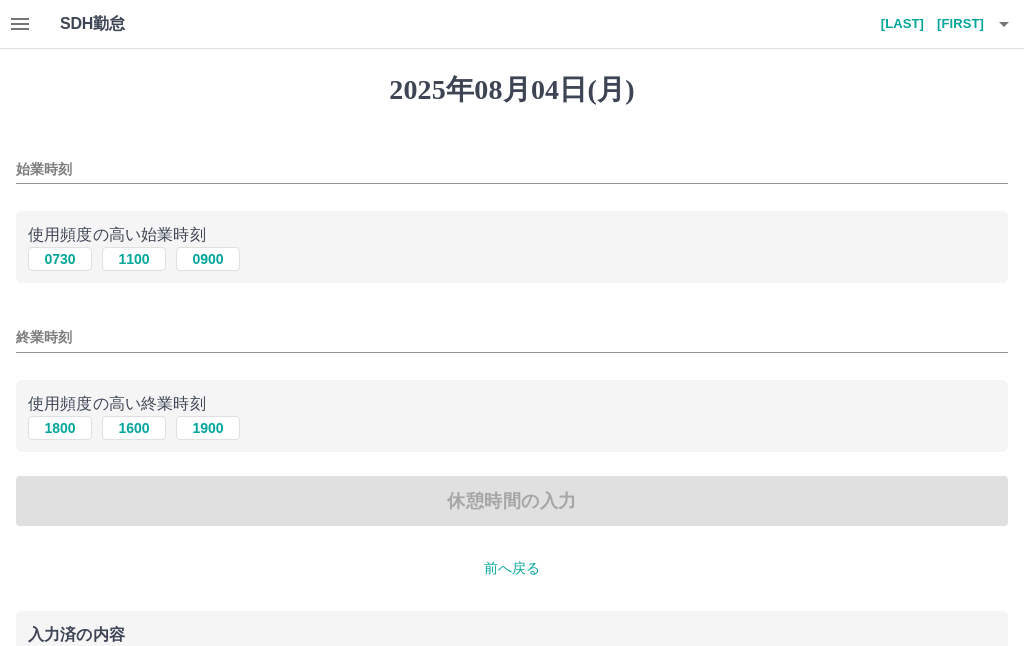 click on "0730" at bounding box center (60, 259) 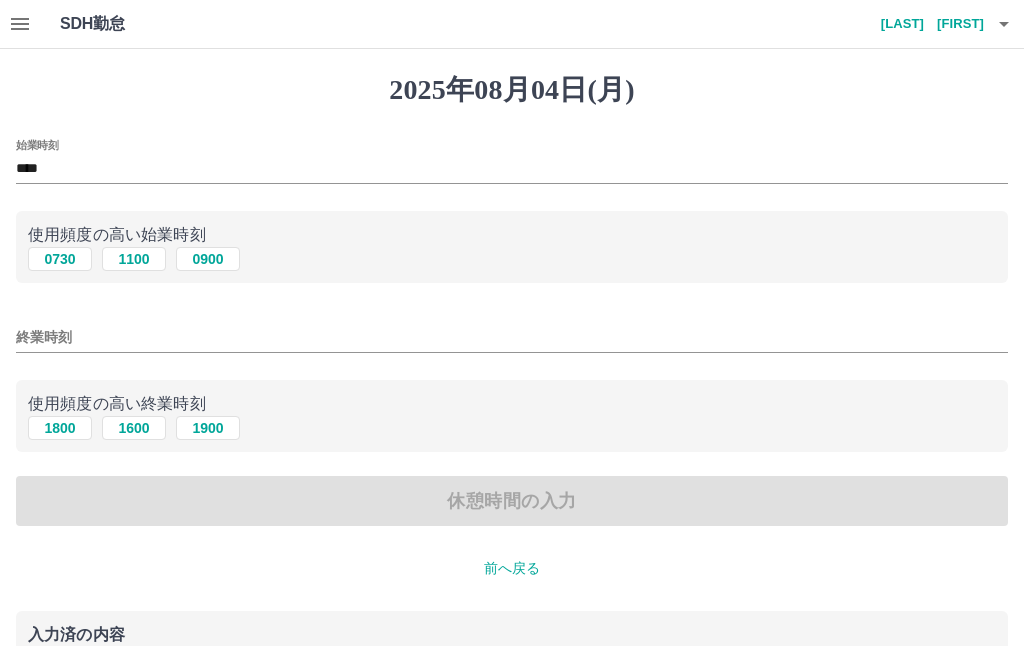 click on "終業時刻" at bounding box center (512, 337) 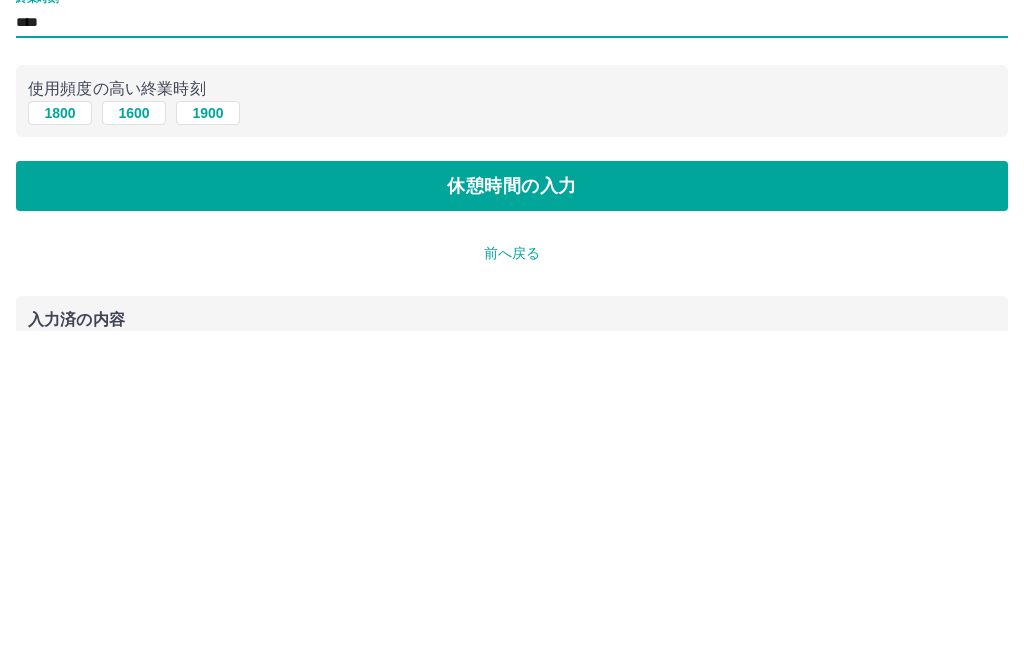 type on "****" 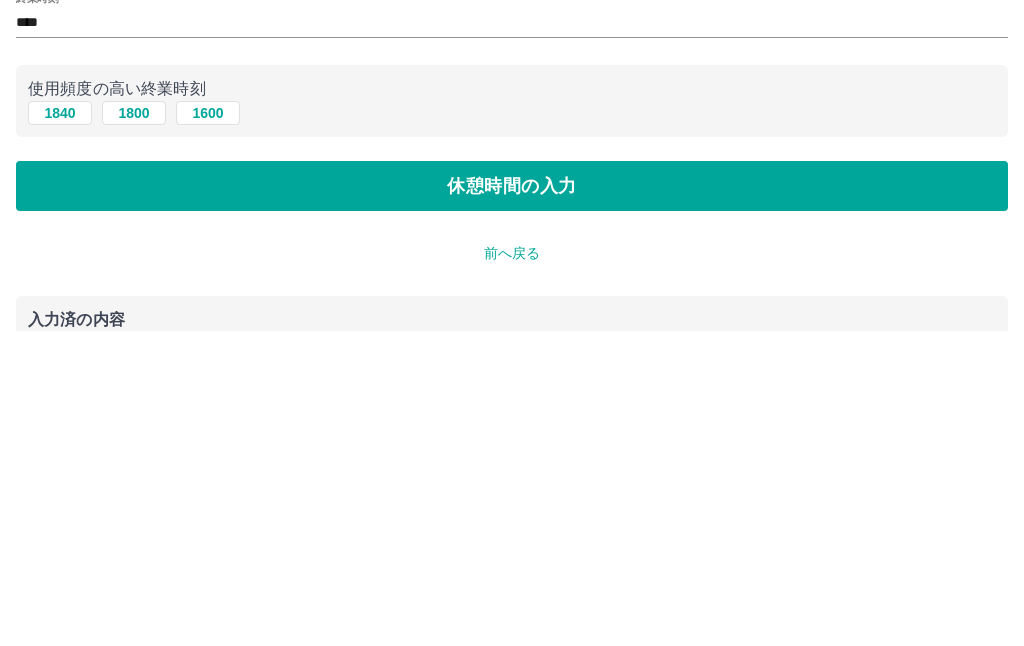 scroll, scrollTop: 176, scrollLeft: 0, axis: vertical 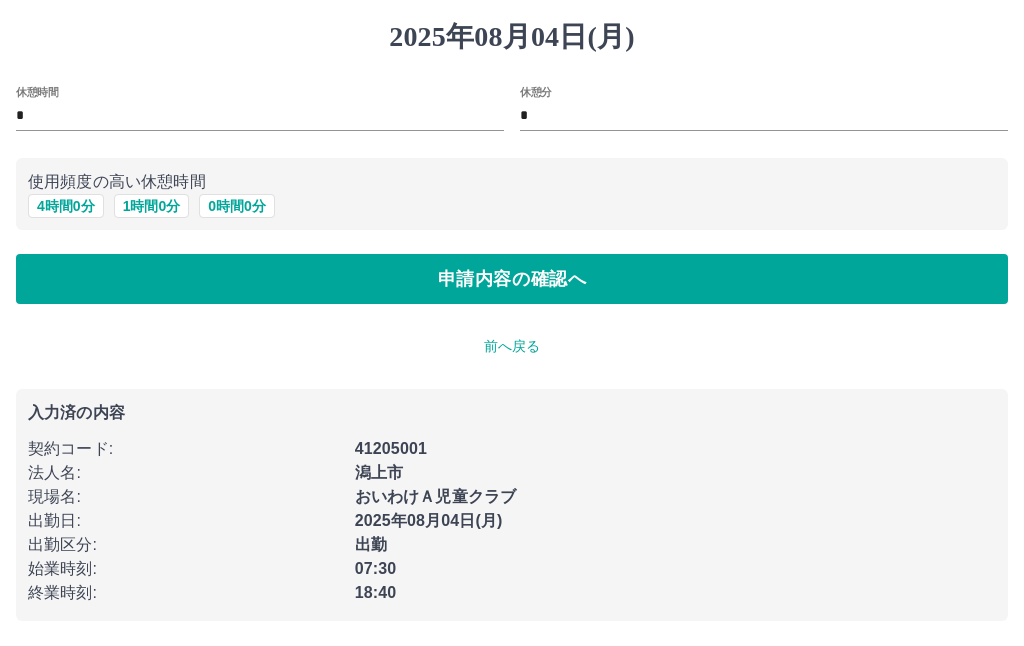 click on "*" at bounding box center [260, 117] 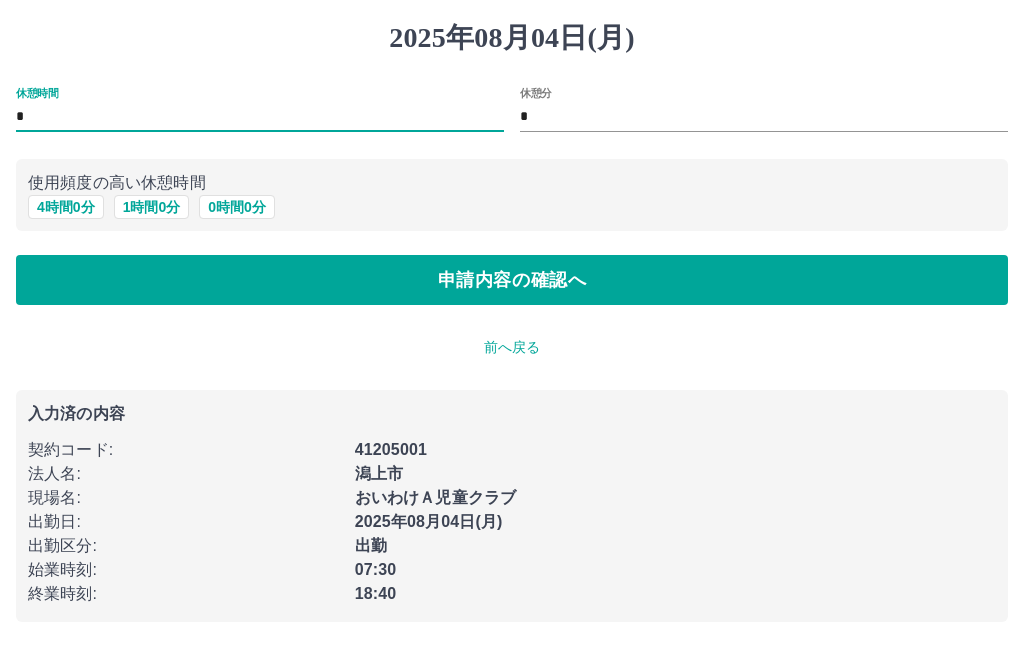 click on "*" at bounding box center (260, 117) 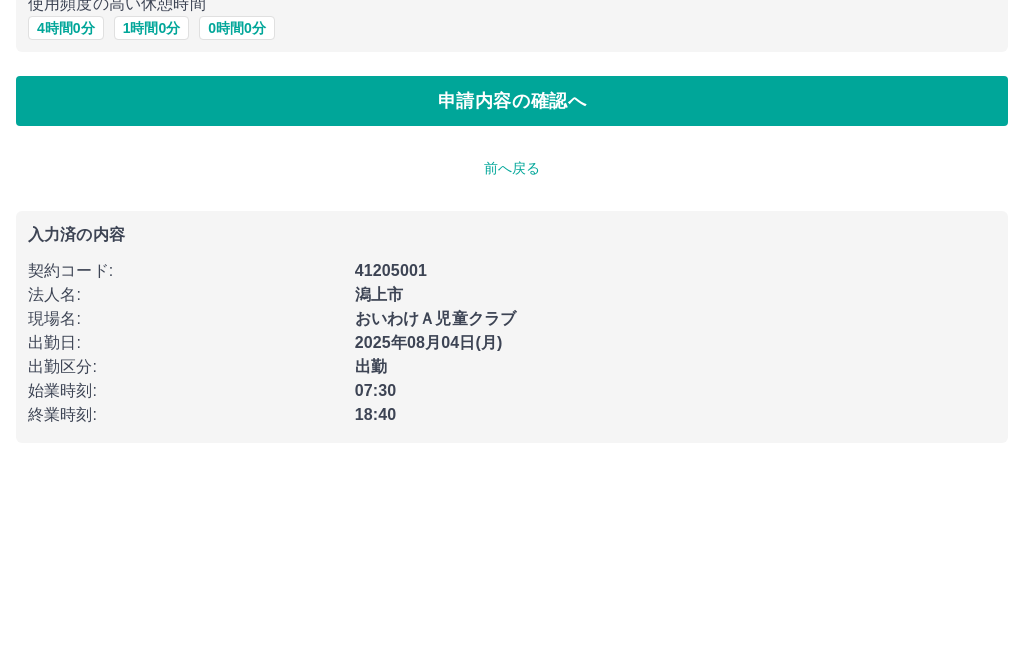 click on "申請内容の確認へ" at bounding box center (512, 280) 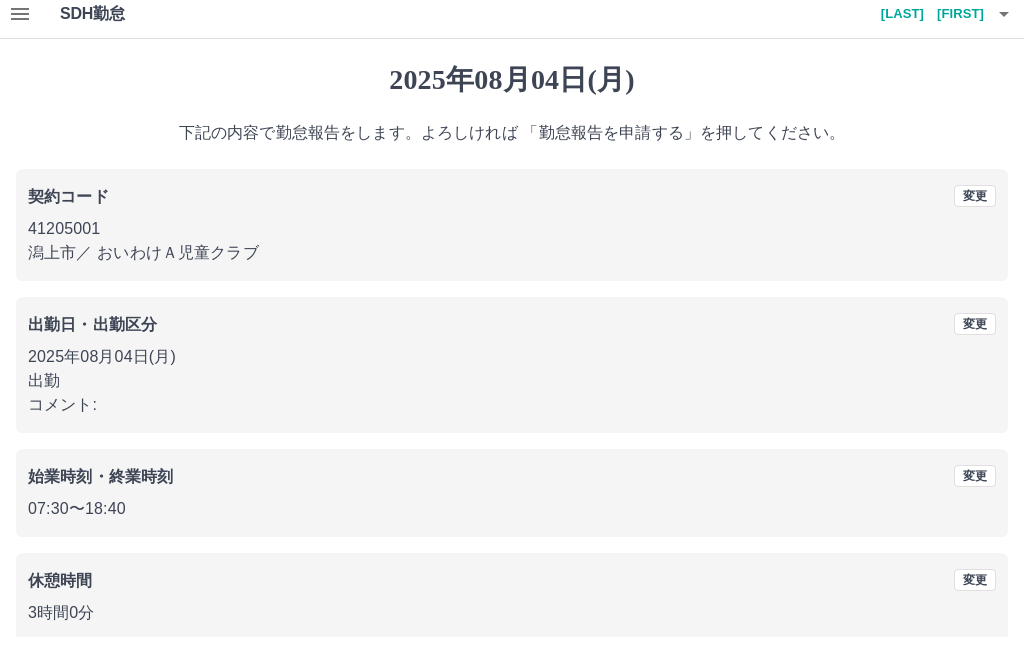 scroll, scrollTop: 29, scrollLeft: 0, axis: vertical 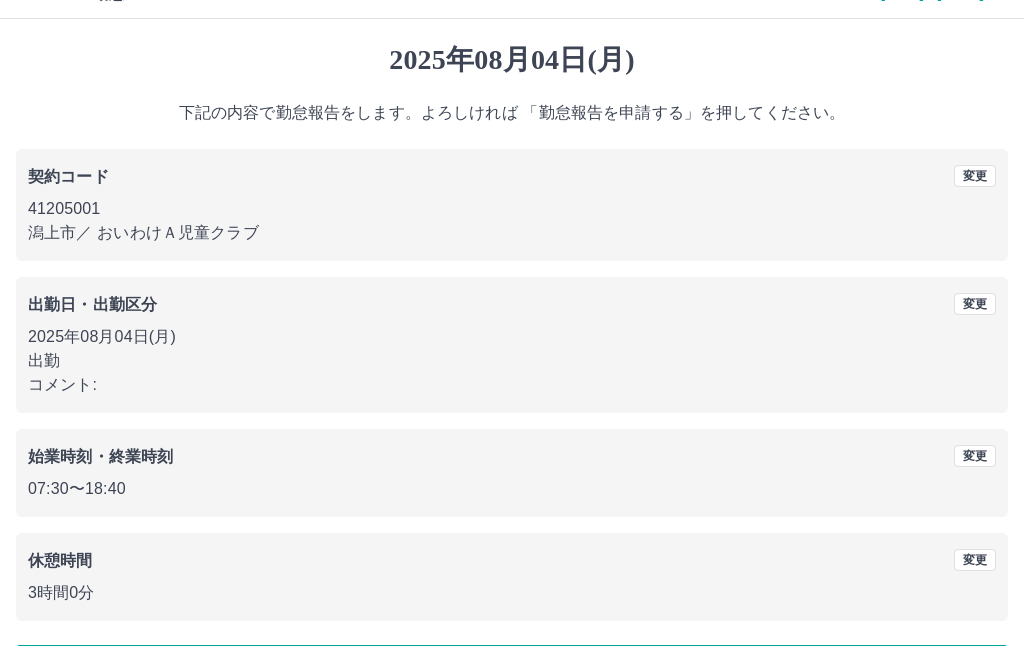 click on "勤怠報告を申請する" at bounding box center (512, 671) 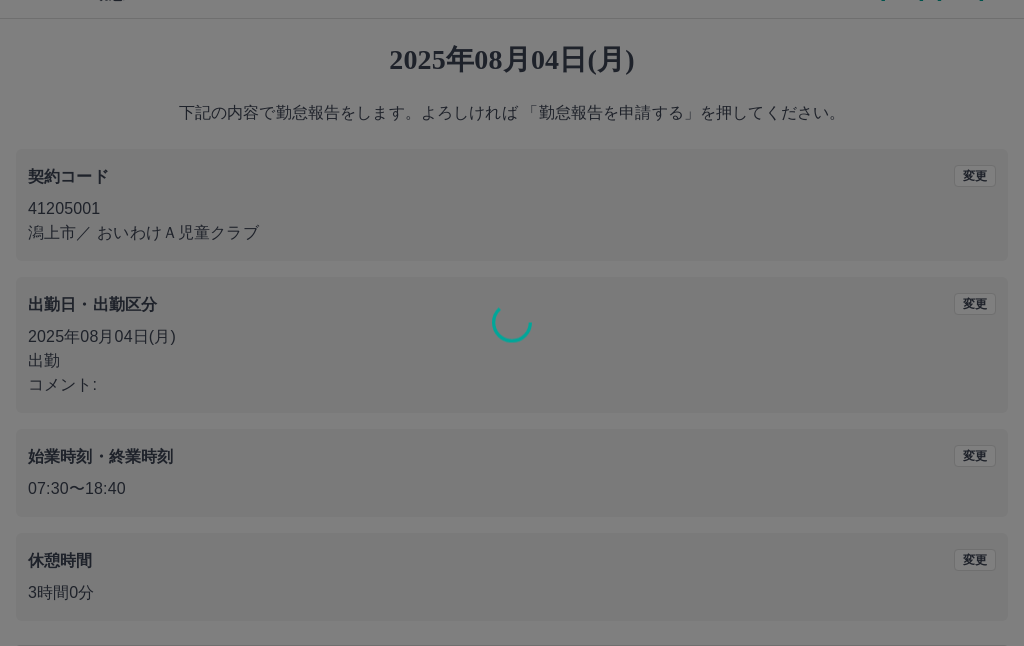 scroll, scrollTop: 29, scrollLeft: 0, axis: vertical 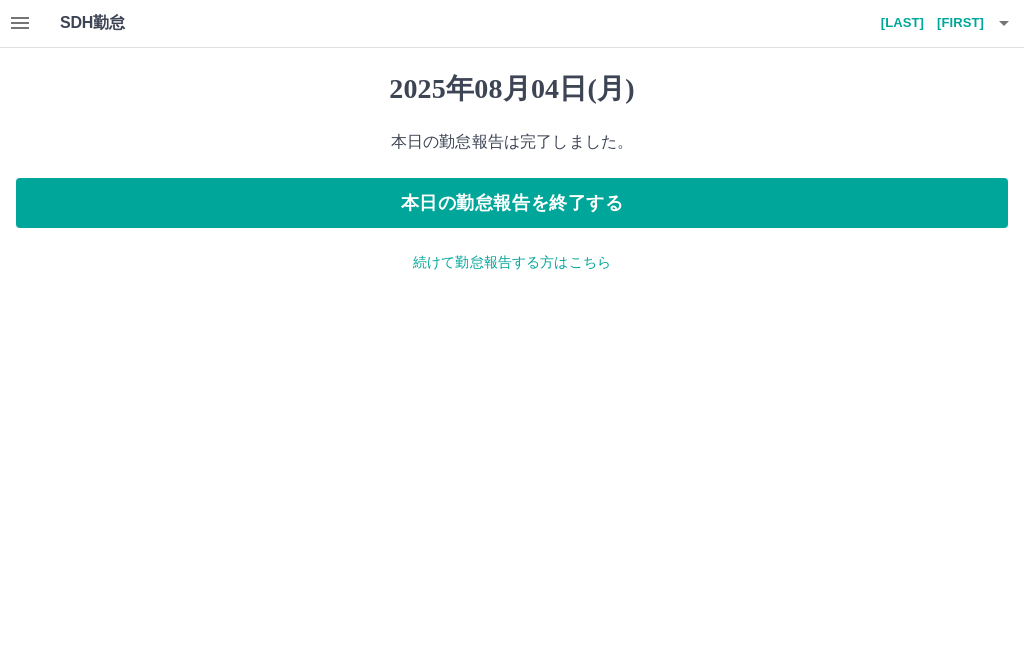 click on "本日の勤怠報告を終了する" at bounding box center (512, 204) 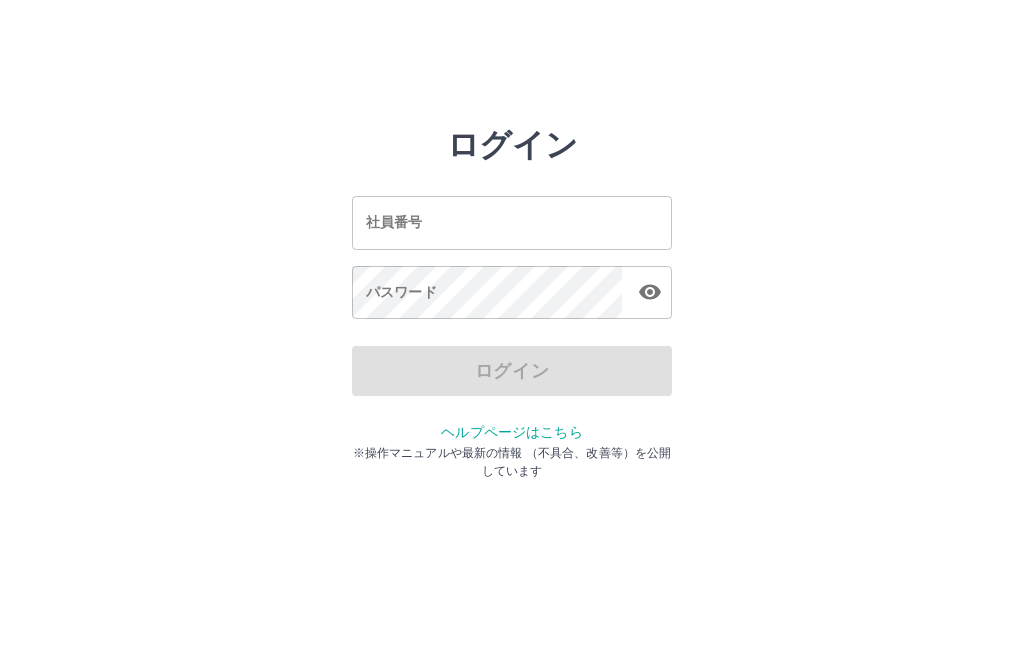 scroll, scrollTop: 0, scrollLeft: 0, axis: both 